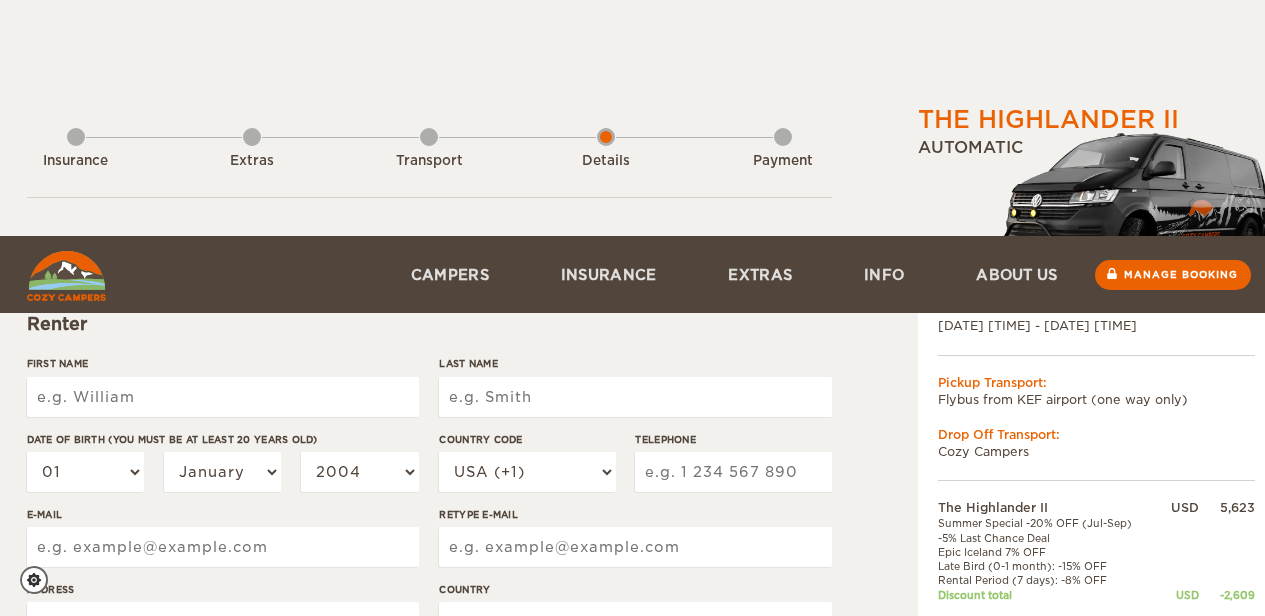 scroll, scrollTop: 314, scrollLeft: 0, axis: vertical 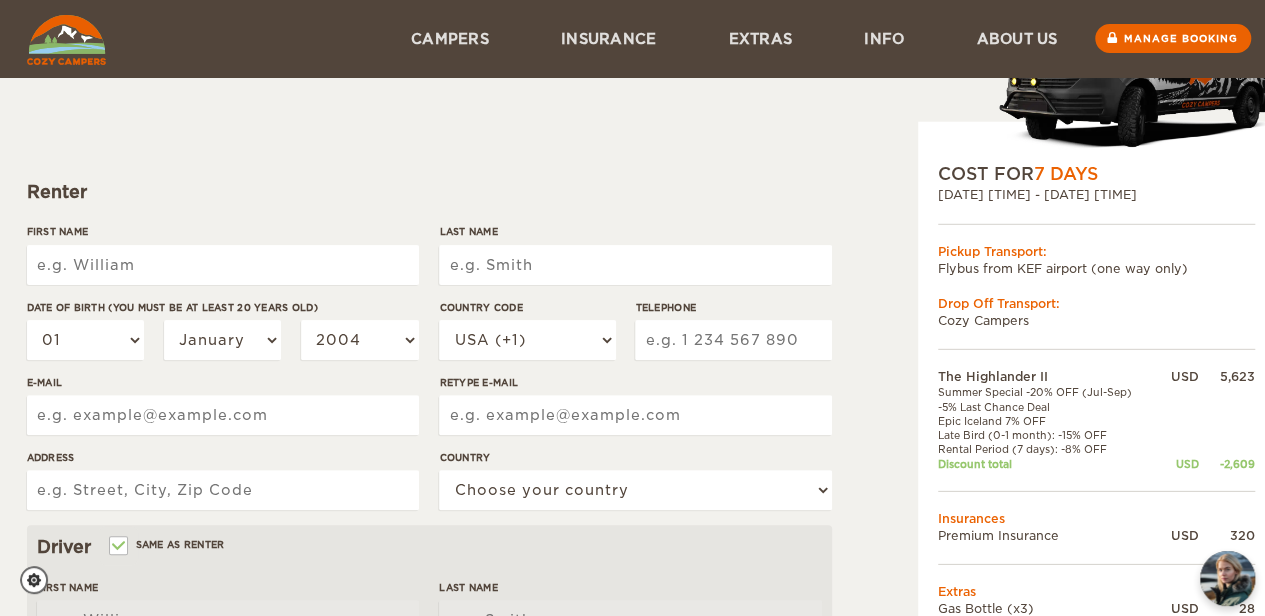 click on "First Name" at bounding box center (223, 265) 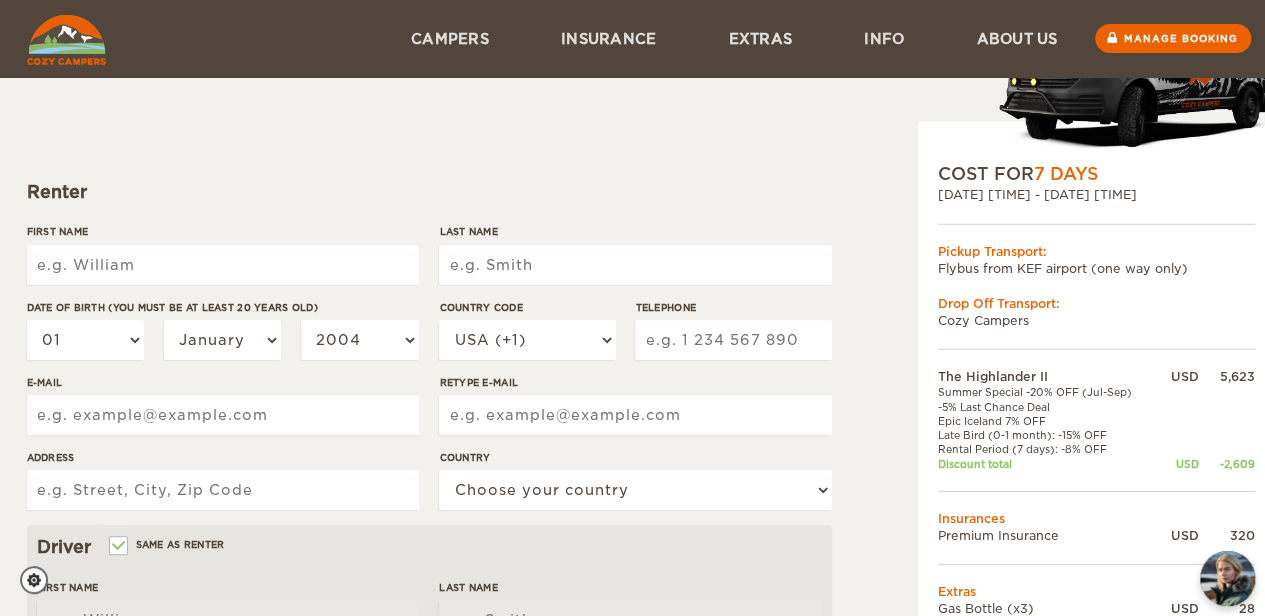 type on "[FIRST]" 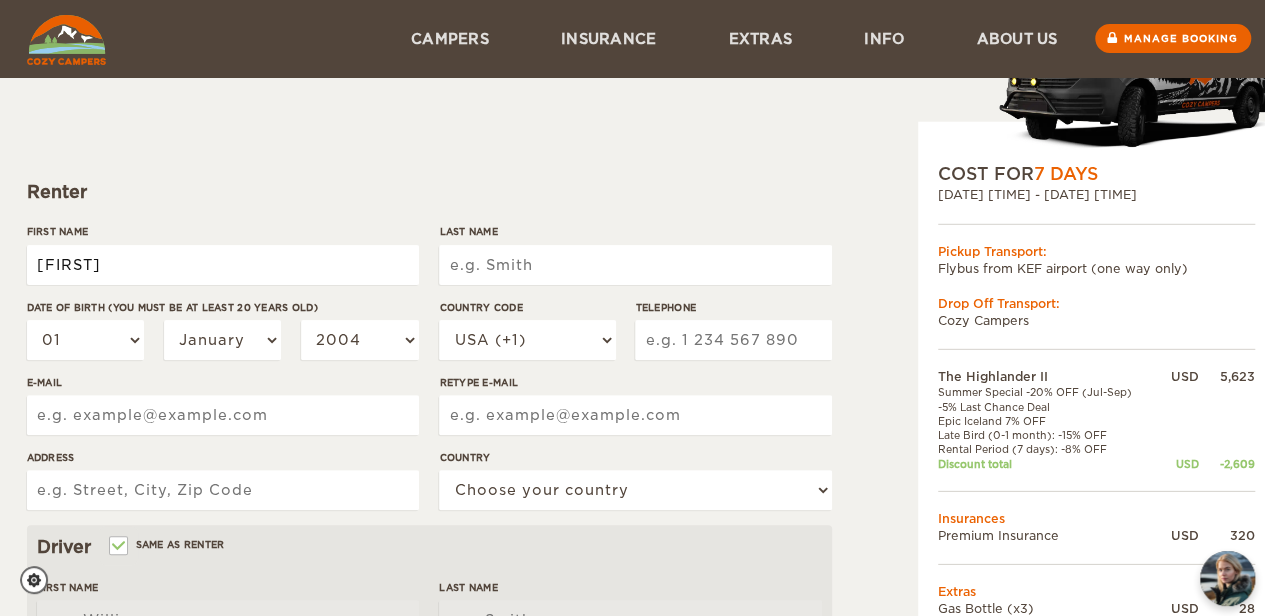 type on "[LAST]" 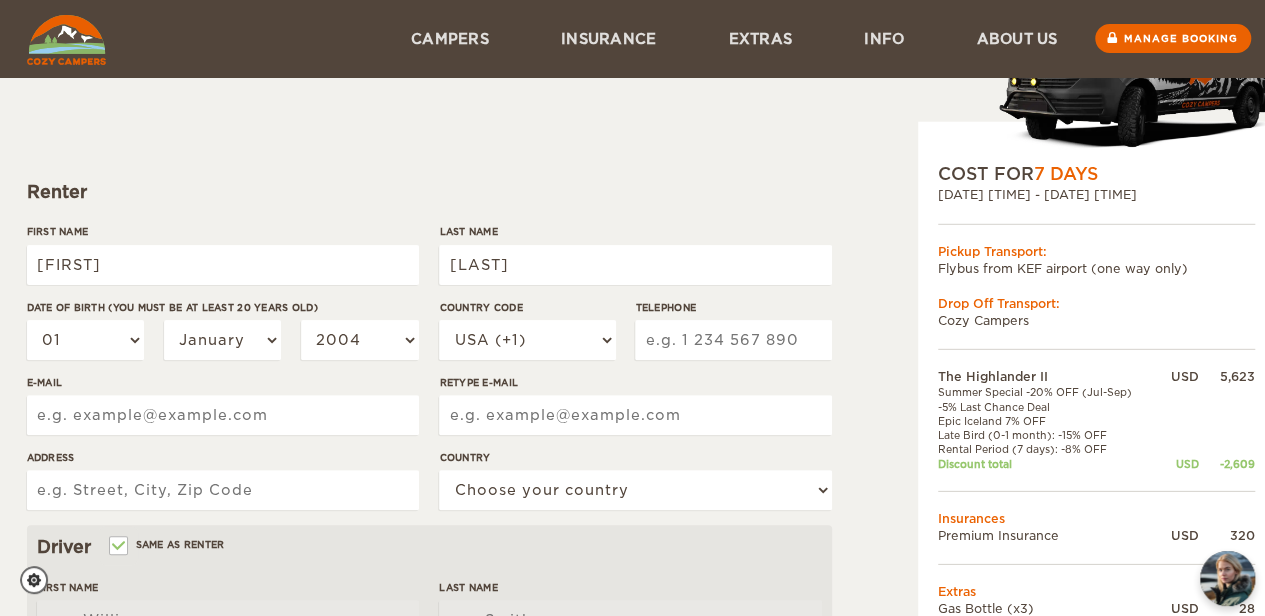 type on "[PHONE]" 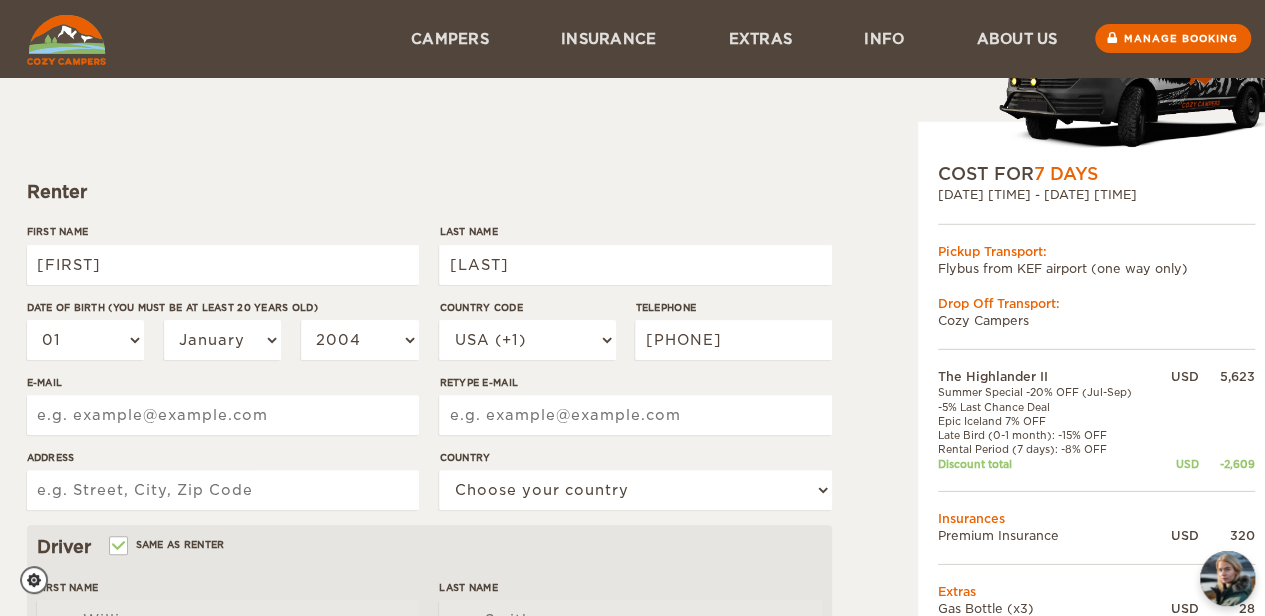 type on "[USERNAME]@[DOMAIN]" 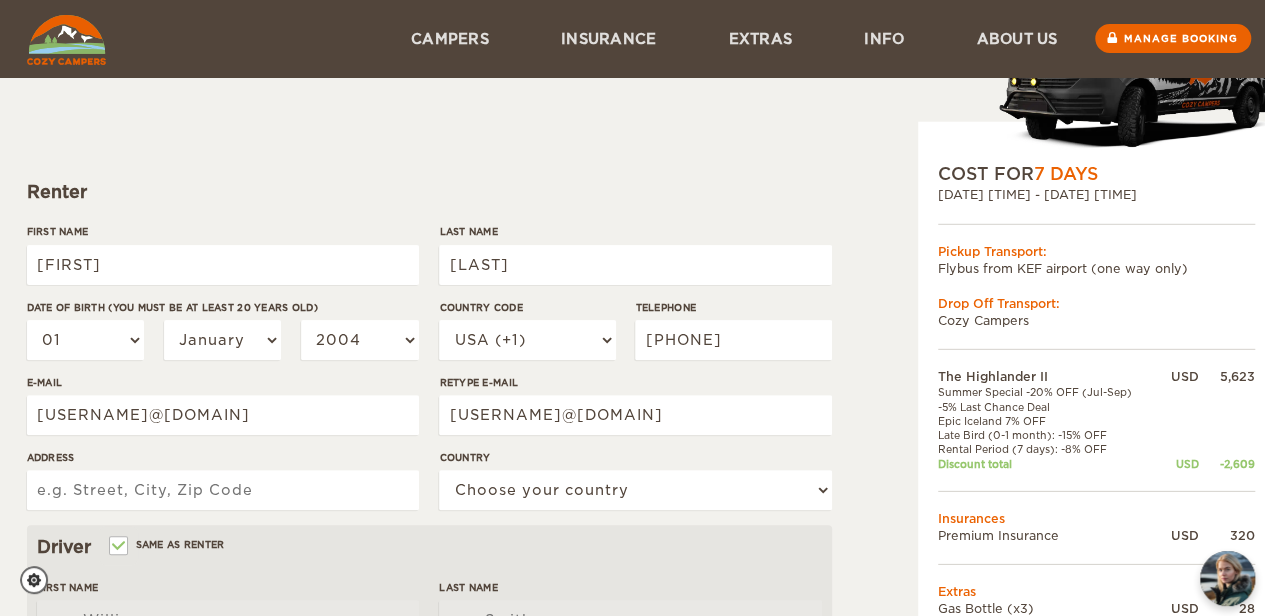 type on "[NUMBER] [STREET]" 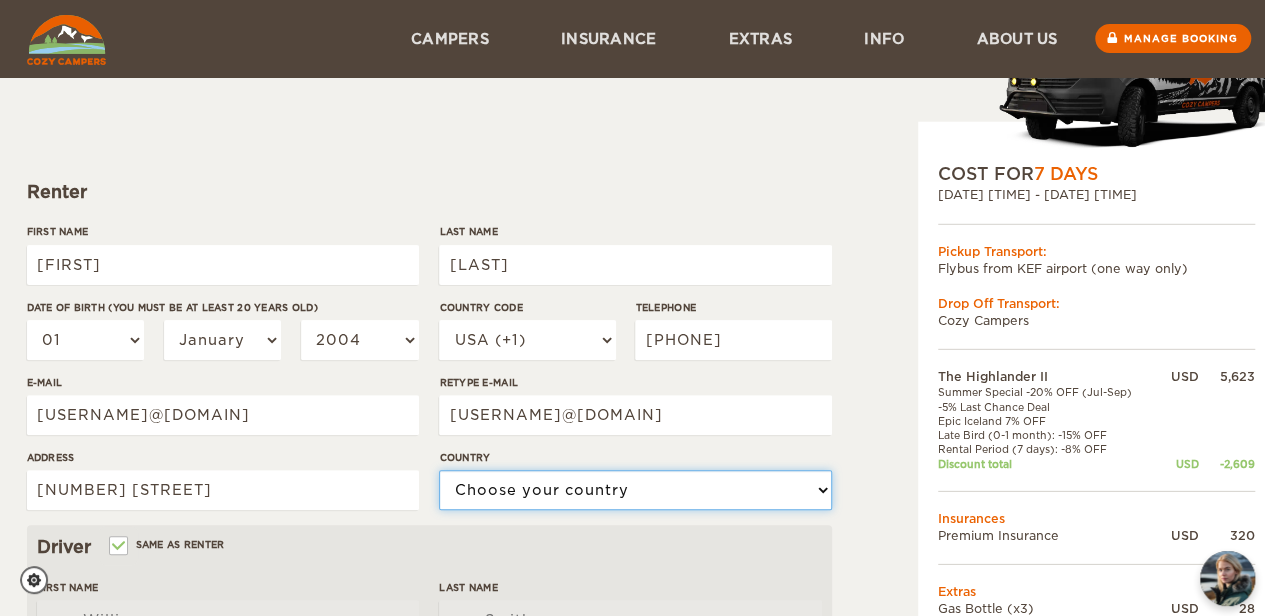 select on "222" 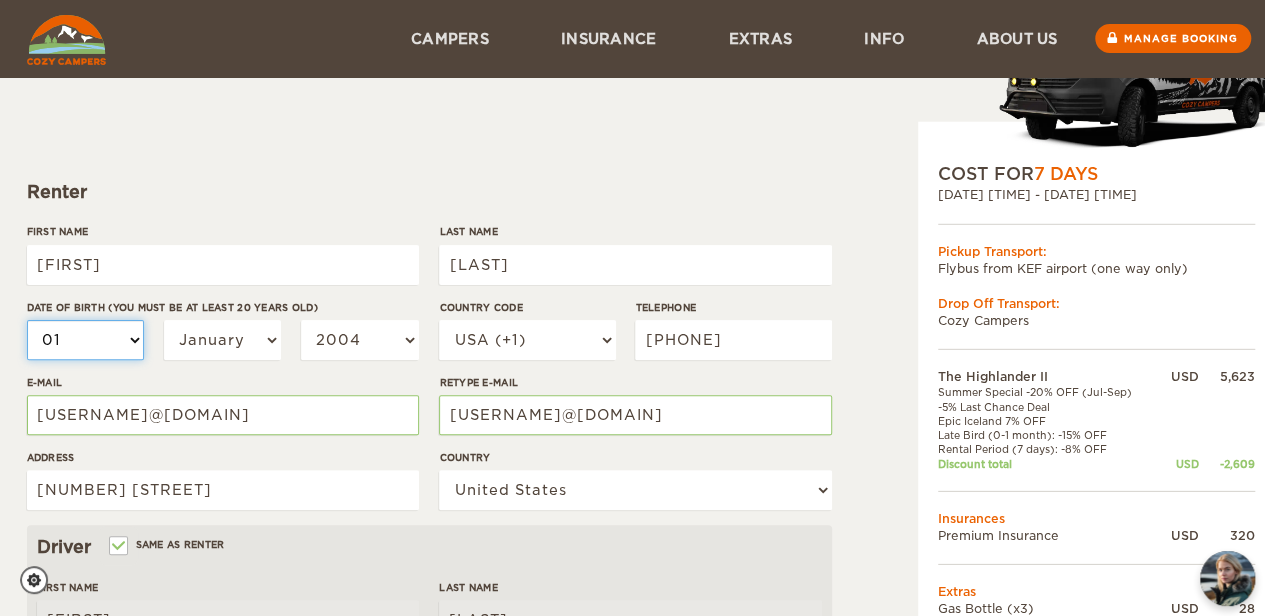 click on "01
02
03
04
05
06
07
08
09
10
11
12
13
14
15
16
17
18
19
20
21
22
23
24
25
26
27
28
29
30
31" at bounding box center [86, 340] 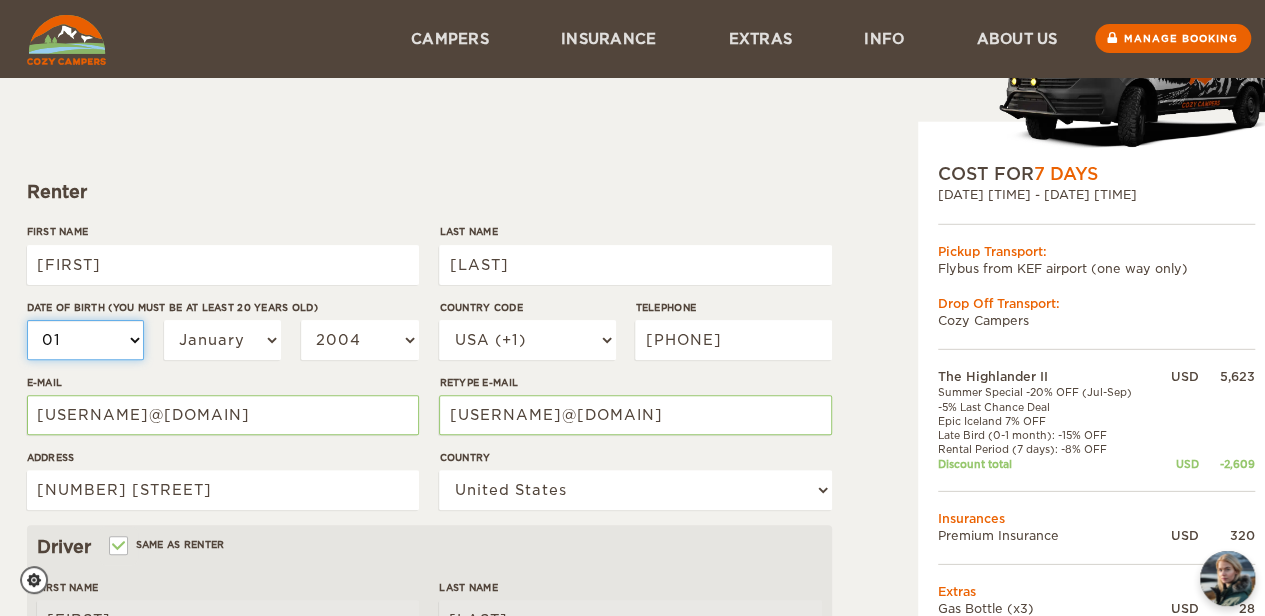 select on "21" 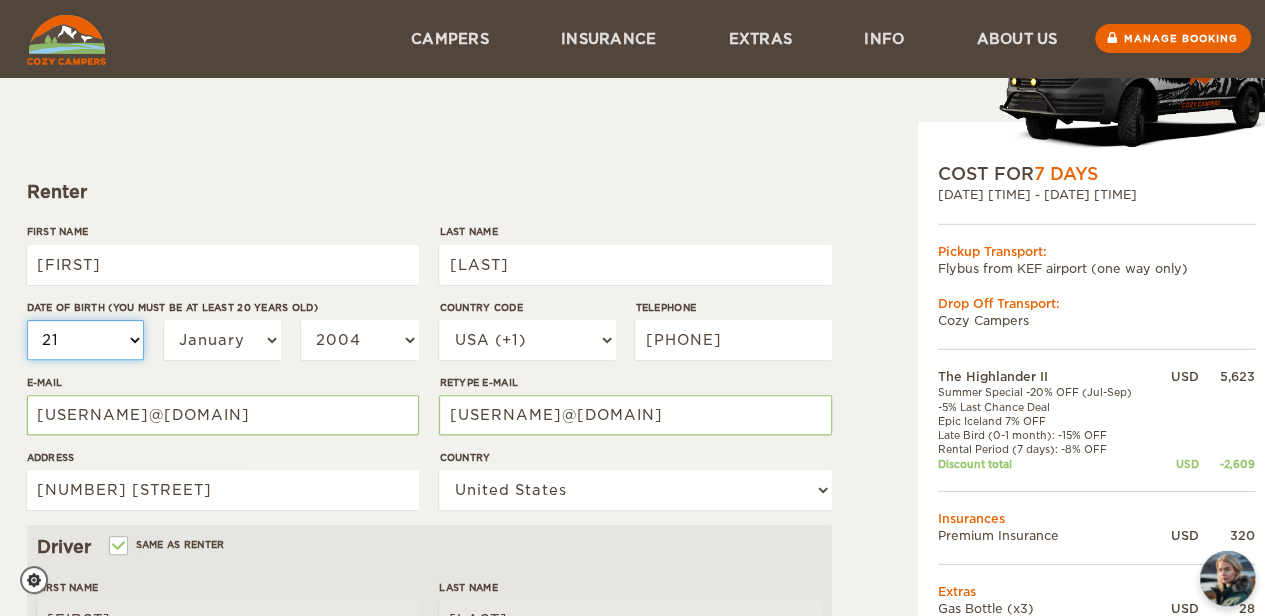 click on "01
02
03
04
05
06
07
08
09
10
11
12
13
14
15
16
17
18
19
20
21
22
23
24
25
26
27
28
29
30
31" at bounding box center [86, 340] 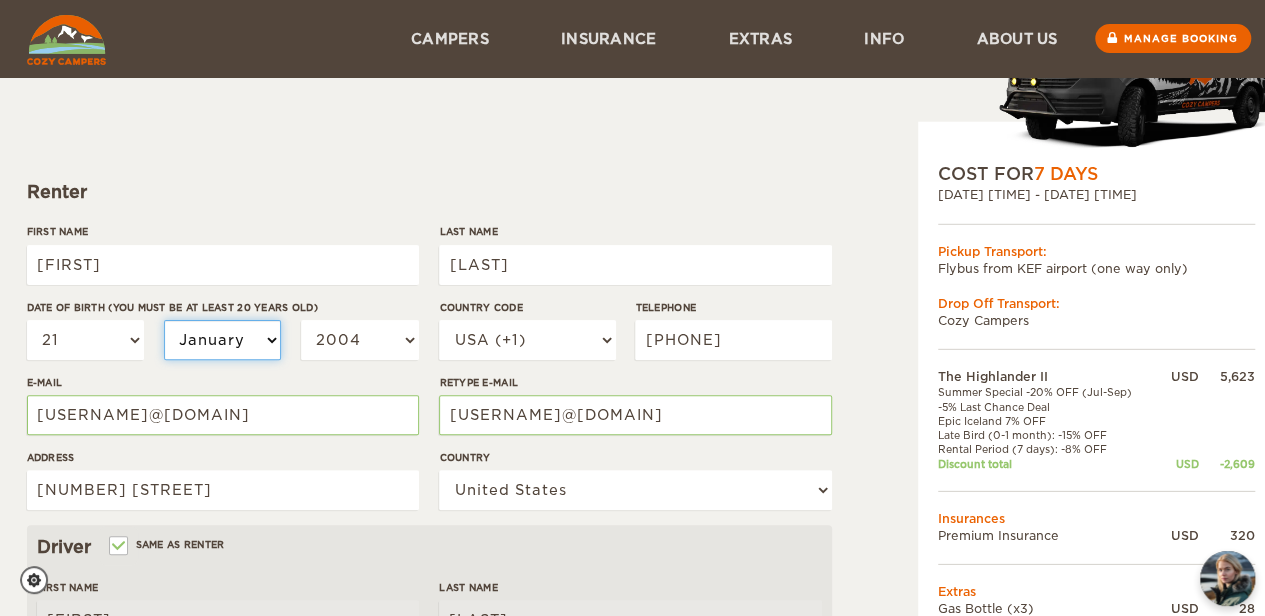 click on "January
February
March
April
May
June
July
August
September
October
November
December" at bounding box center [223, 340] 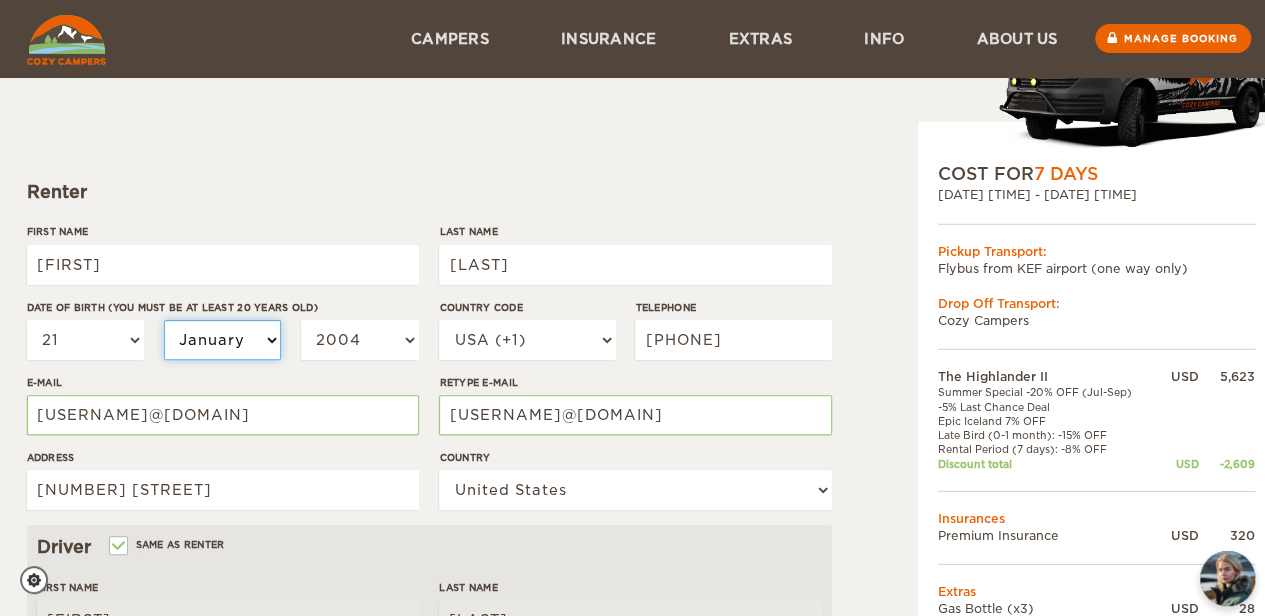 select on "03" 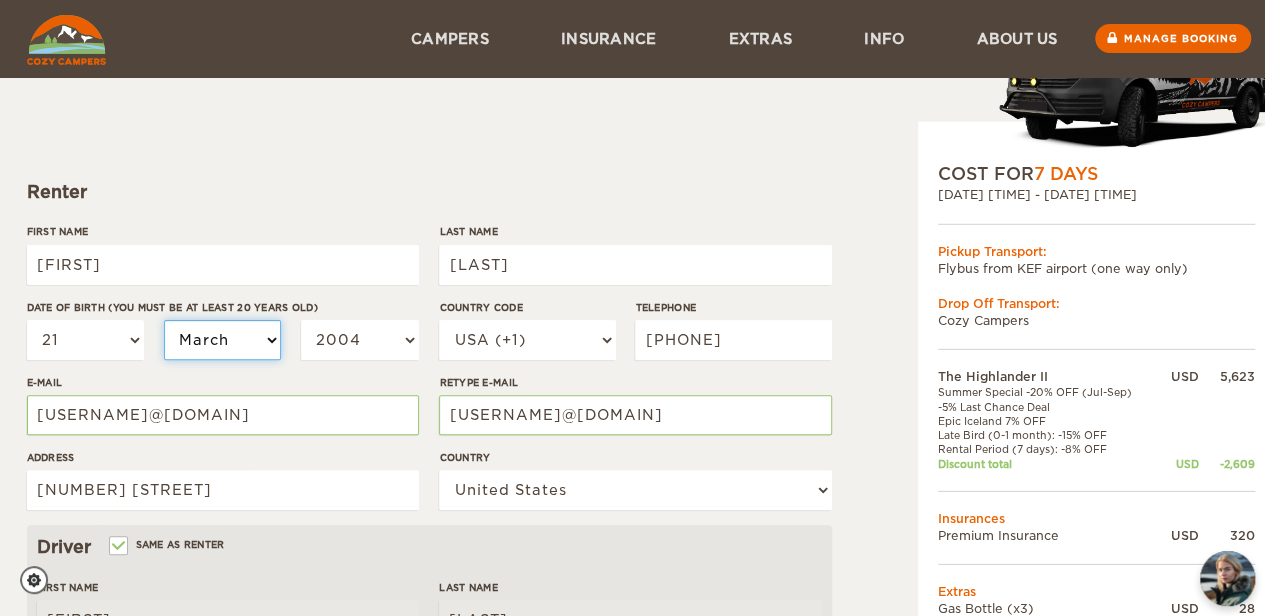 click on "January
February
March
April
May
June
July
August
September
October
November
December" at bounding box center (223, 340) 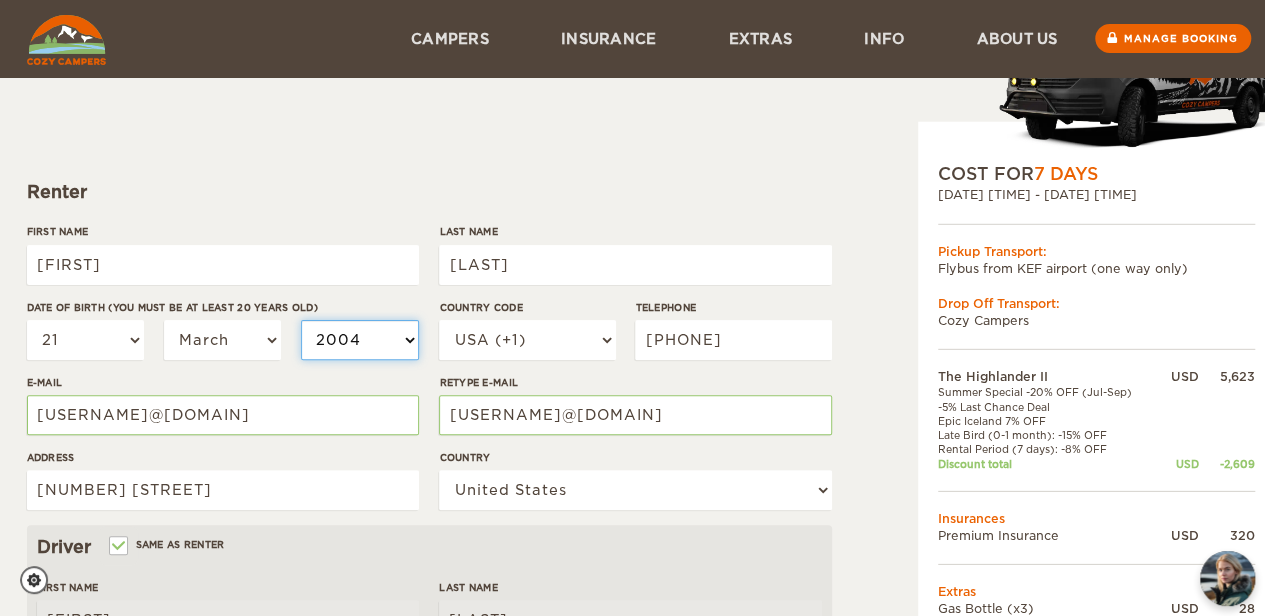 click on "2004 2003 2002 2001 2000 1999 1998 1997 1996 1995 1994 1993 1992 1991 1990 1989 1988 1987 1986 1985 1984 1983 1982 1981 1980 1979 1978 1977 1976 1975 1974 1973 1972 1971 1970 1969 1968 1967 1966 1965 1964 1963 1962 1961 1960 1959 1958 1957 1956 1955 1954 1953 1952 1951 1950 1949 1948 1947 1946 1945 1944 1943 1942 1941 1940 1939 1938 1937 1936 1935 1934 1933 1932 1931 1930 1929 1928 1927 1926 1925 1924 1923 1922 1921 1920 1919 1918 1917 1916 1915 1914 1913 1912 1911 1910 1909 1908 1907 1906 1905 1904 1903 1902 1901 1900 1899 1898 1897 1896 1895 1894 1893 1892 1891 1890 1889 1888 1887 1886 1885 1884 1883 1882 1881 1880 1879 1878 1877 1876 1875" at bounding box center [360, 340] 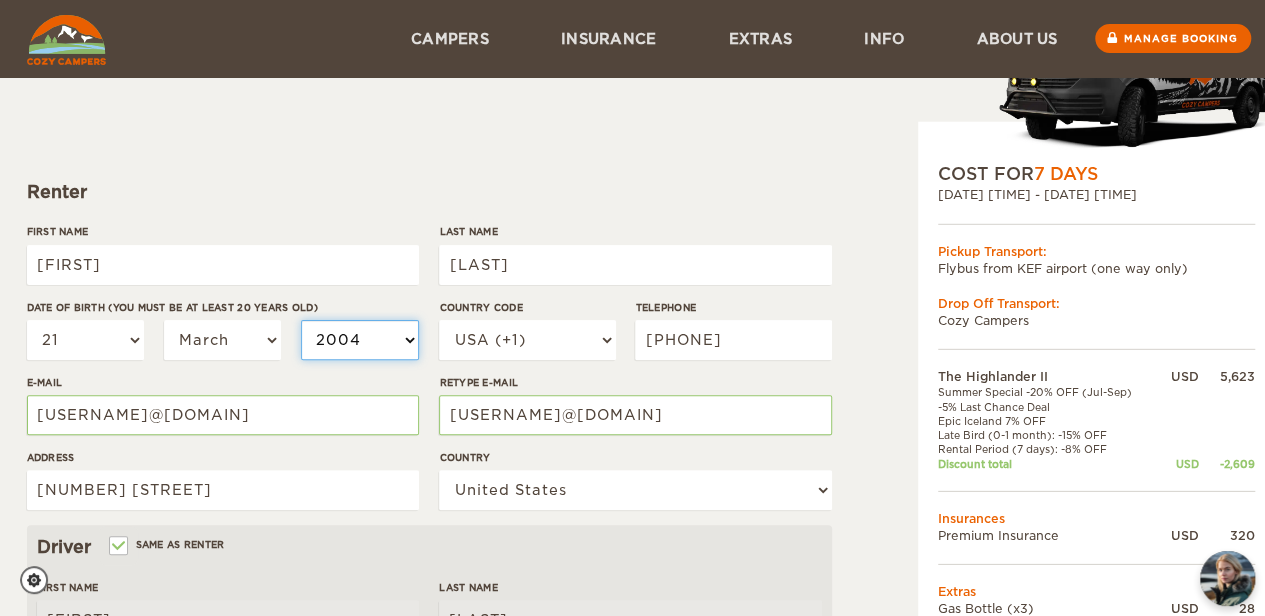 select on "2000" 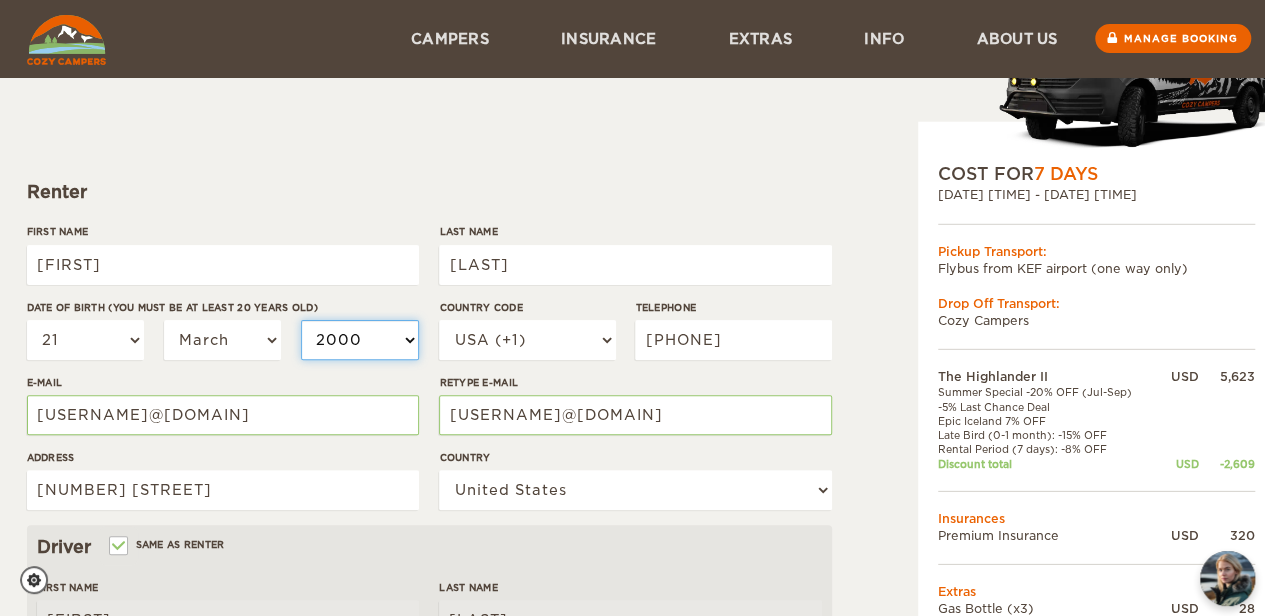click on "2004 2003 2002 2001 2000 1999 1998 1997 1996 1995 1994 1993 1992 1991 1990 1989 1988 1987 1986 1985 1984 1983 1982 1981 1980 1979 1978 1977 1976 1975 1974 1973 1972 1971 1970 1969 1968 1967 1966 1965 1964 1963 1962 1961 1960 1959 1958 1957 1956 1955 1954 1953 1952 1951 1950 1949 1948 1947 1946 1945 1944 1943 1942 1941 1940 1939 1938 1937 1936 1935 1934 1933 1932 1931 1930 1929 1928 1927 1926 1925 1924 1923 1922 1921 1920 1919 1918 1917 1916 1915 1914 1913 1912 1911 1910 1909 1908 1907 1906 1905 1904 1903 1902 1901 1900 1899 1898 1897 1896 1895 1894 1893 1892 1891 1890 1889 1888 1887 1886 1885 1884 1883 1882 1881 1880 1879 1878 1877 1876 1875" at bounding box center (360, 340) 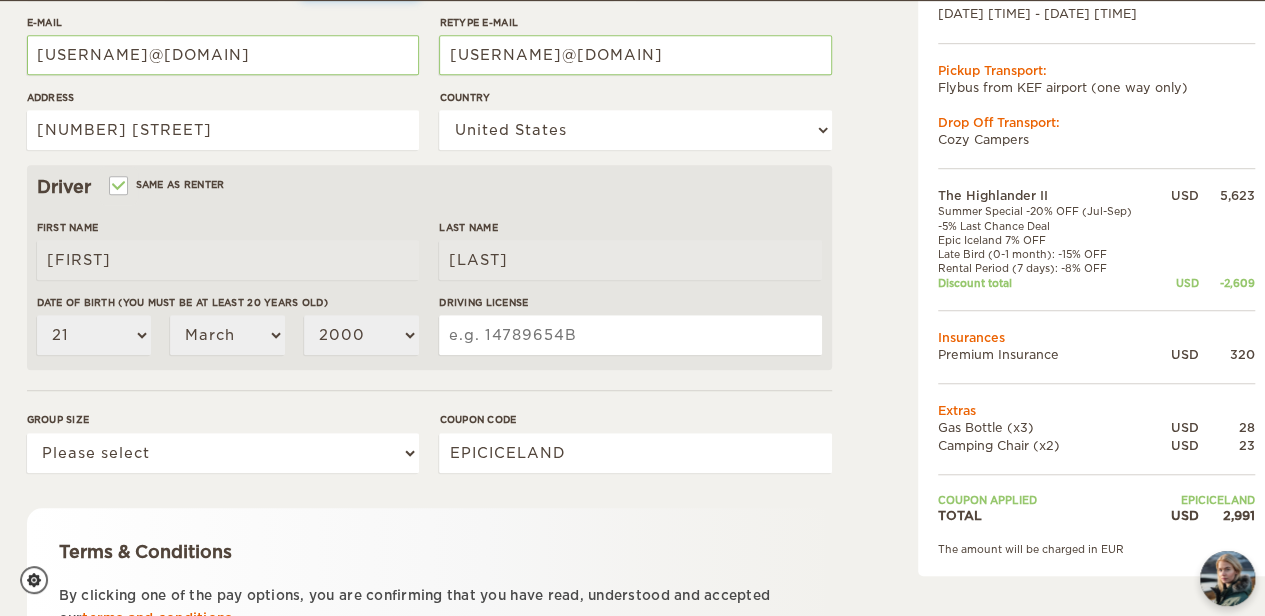 scroll, scrollTop: 493, scrollLeft: 0, axis: vertical 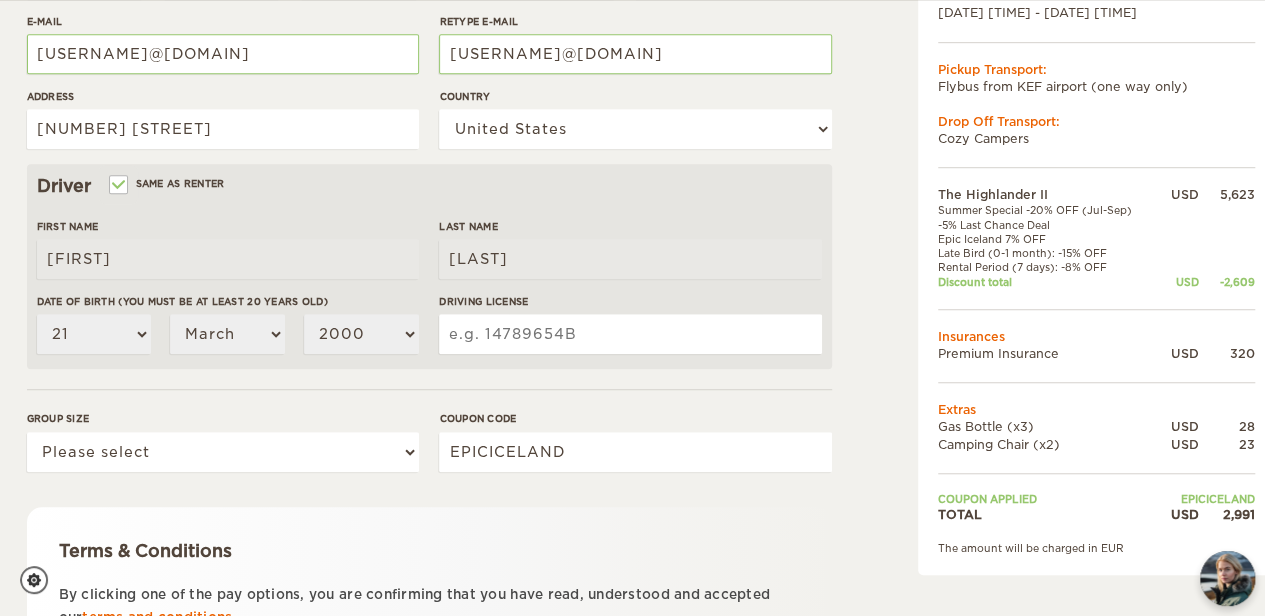 click on "Driving License" at bounding box center [630, 334] 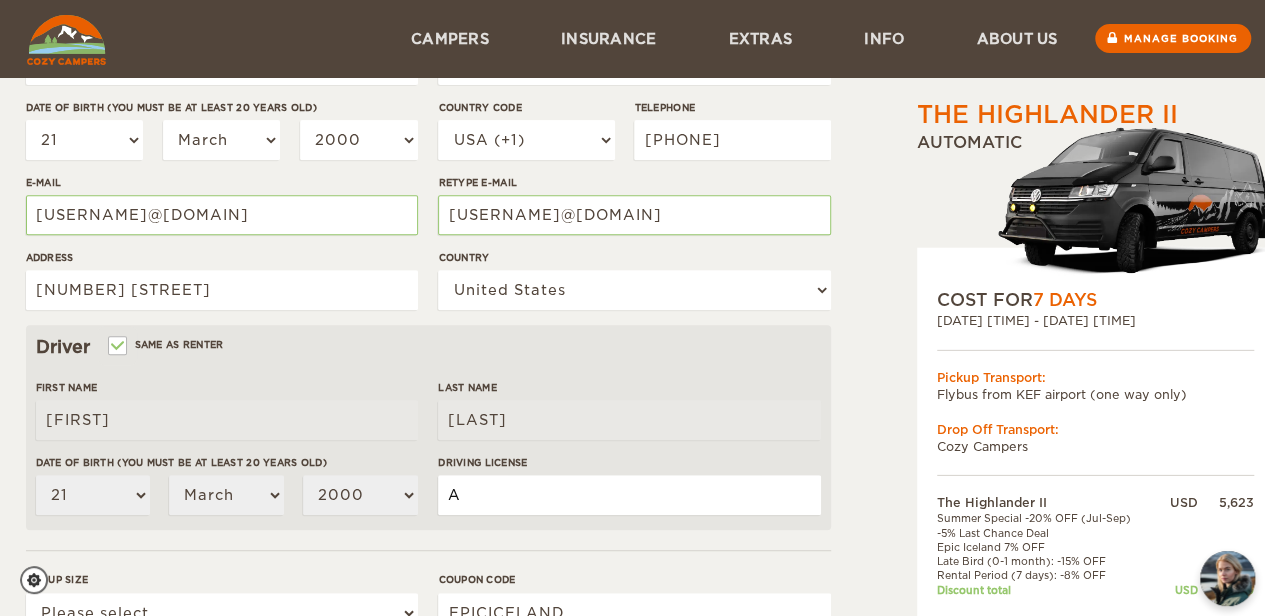scroll, scrollTop: 331, scrollLeft: 1, axis: both 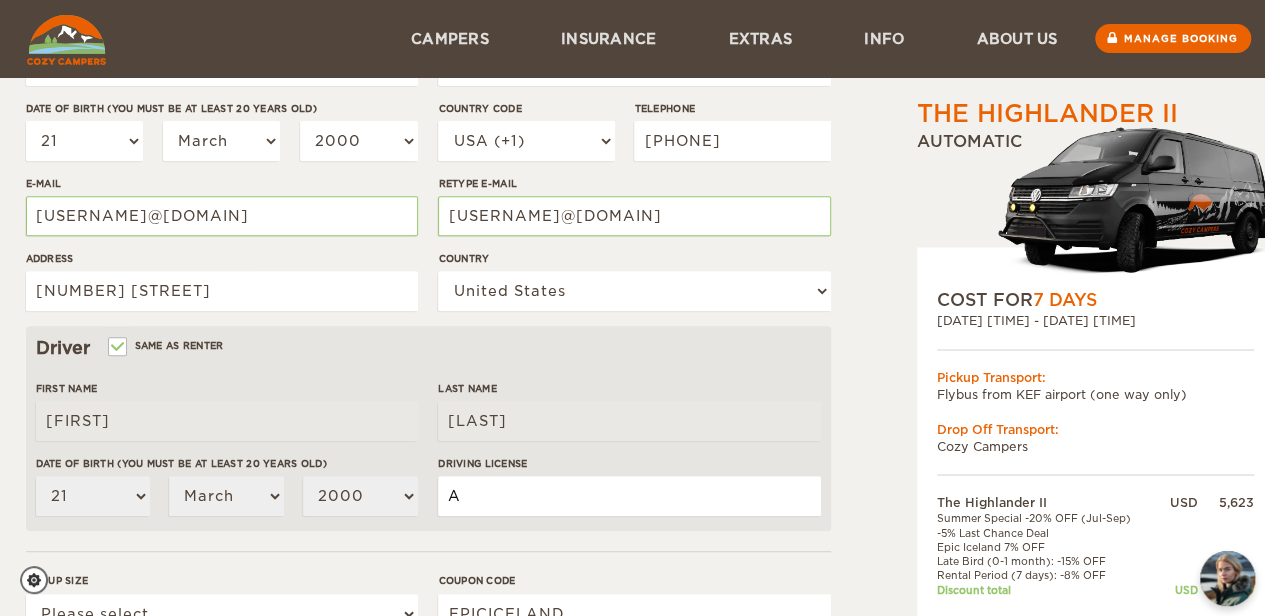 type on "A" 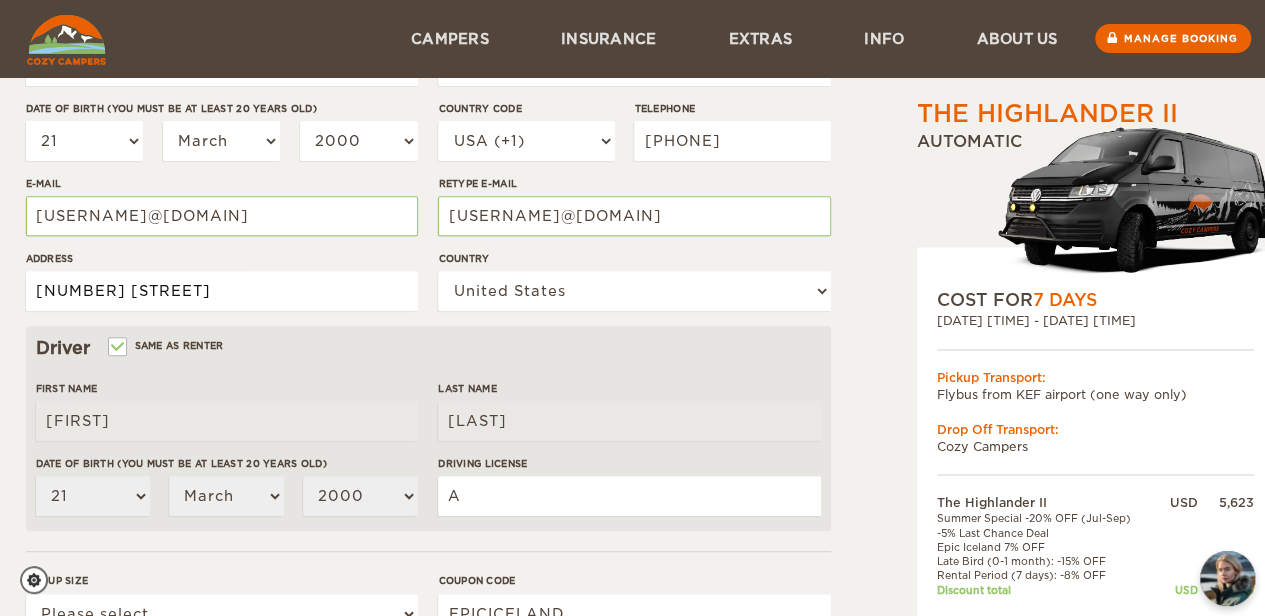 click on "[NUMBER] [STREET]" at bounding box center [222, 291] 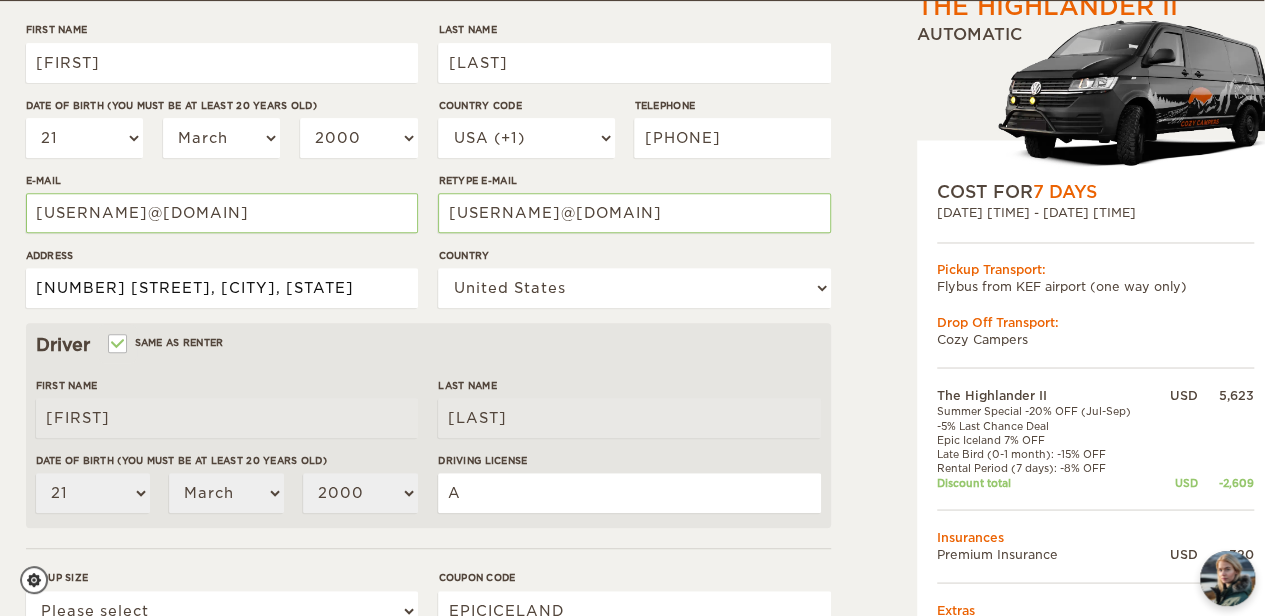 scroll, scrollTop: 335, scrollLeft: 1, axis: both 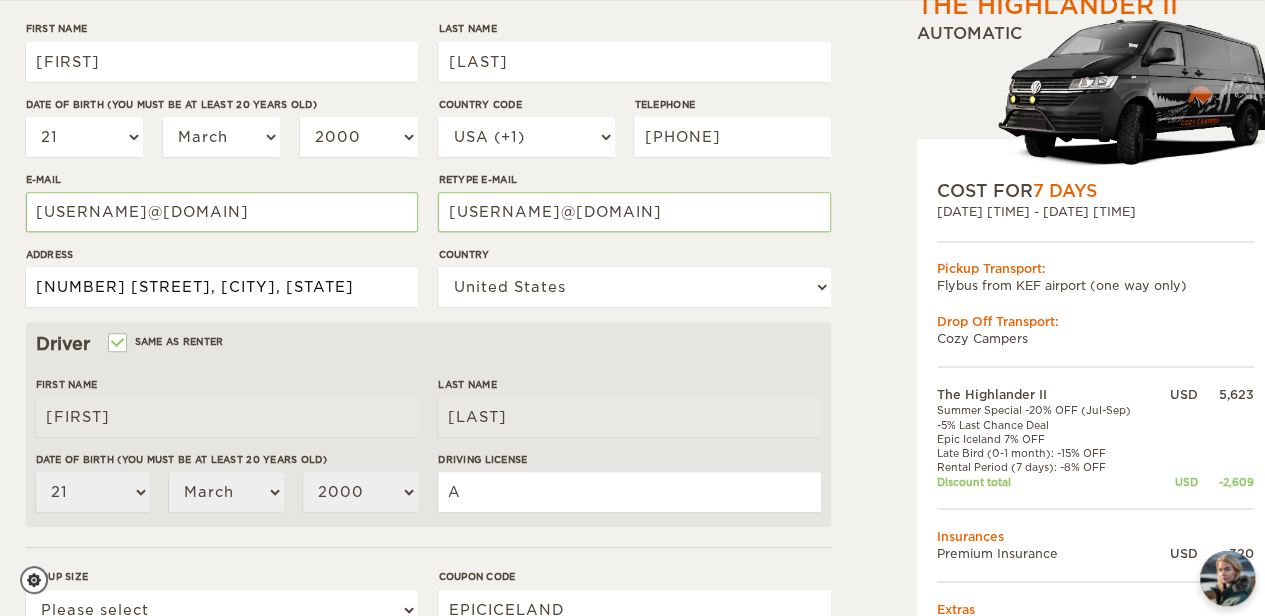 type on "[NUMBER] [STREET], [CITY], [STATE]" 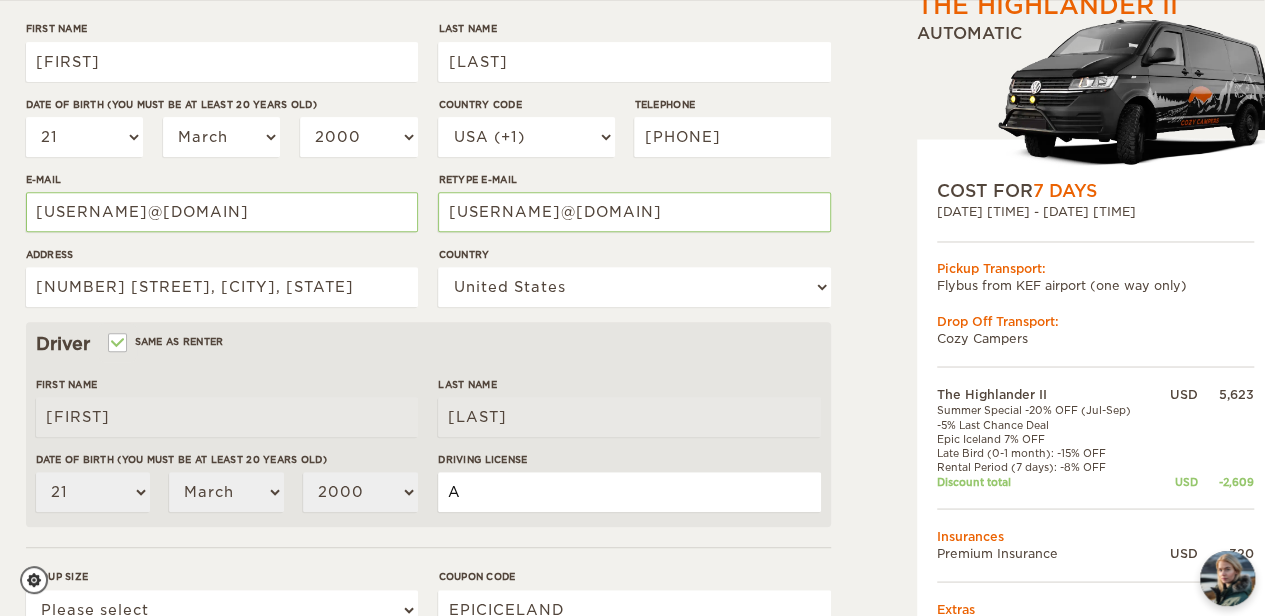 click on "A" at bounding box center [629, 492] 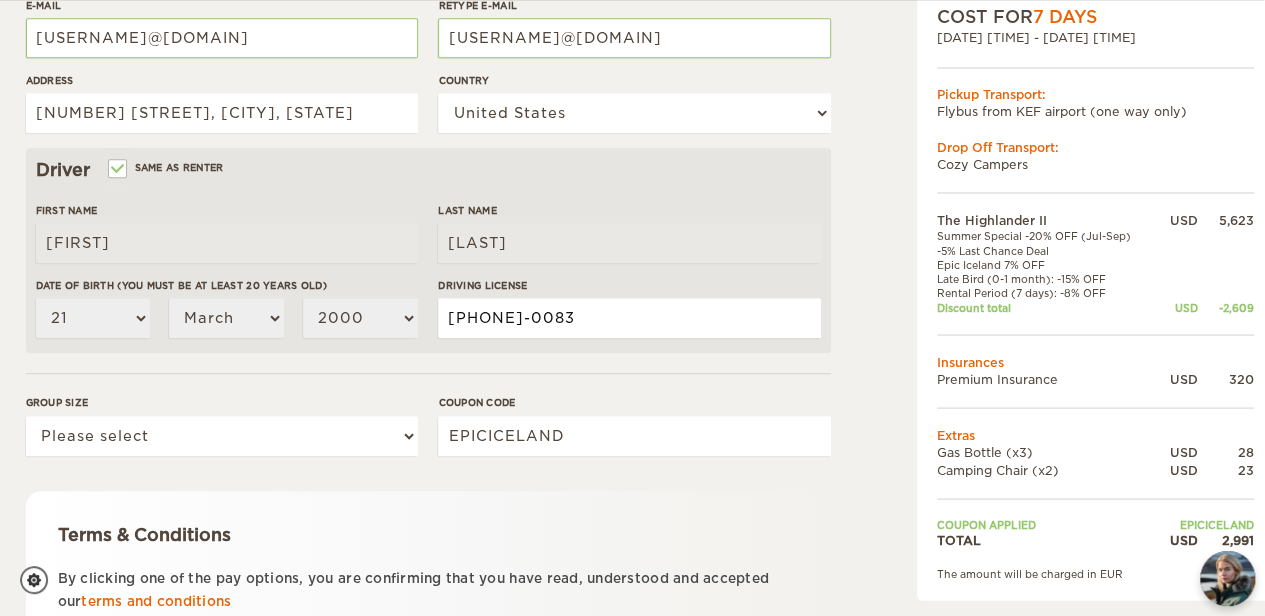 scroll, scrollTop: 683, scrollLeft: 1, axis: both 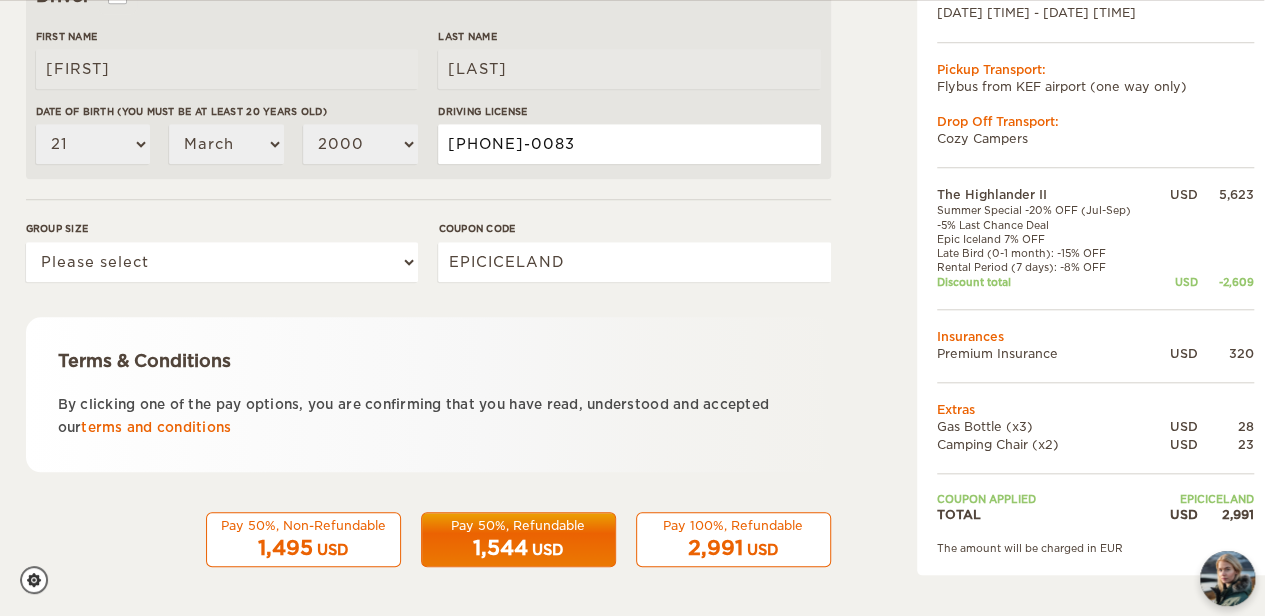 type on "[PHONE]-0083" 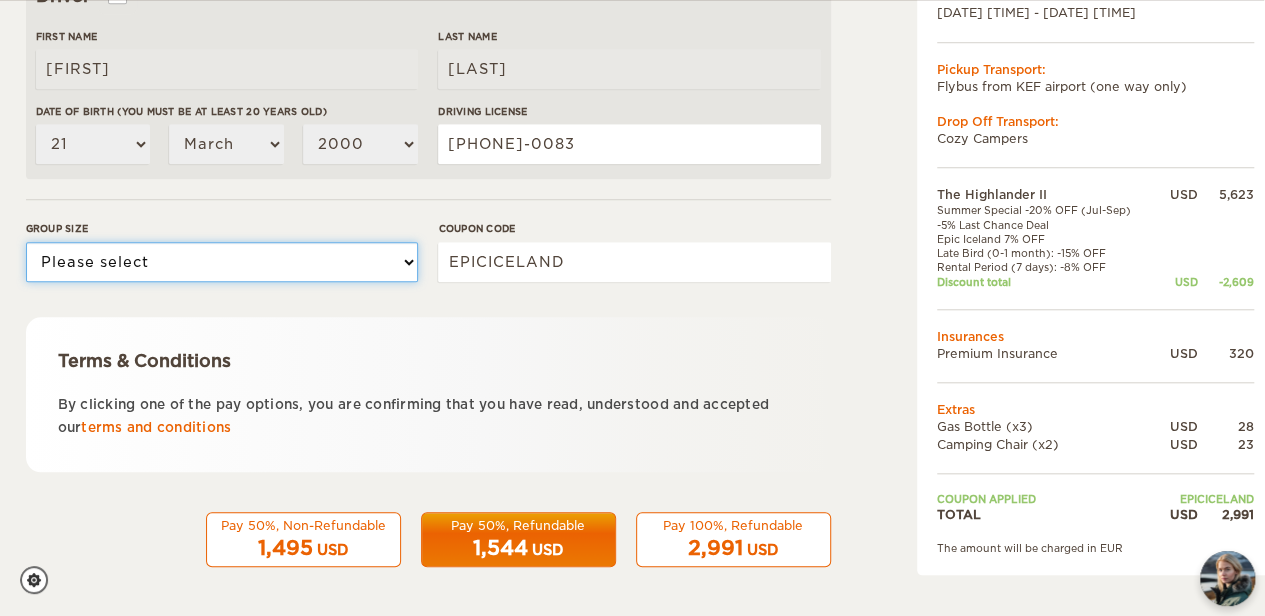 click on "Please select
1 2" at bounding box center [222, 262] 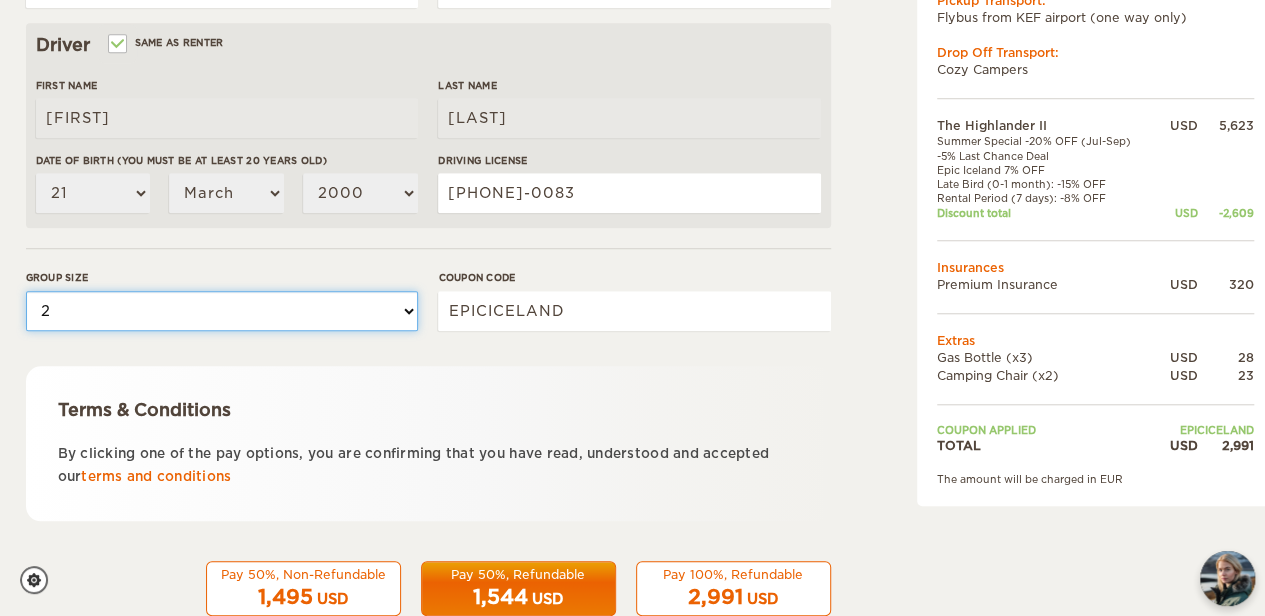 scroll, scrollTop: 683, scrollLeft: 1, axis: both 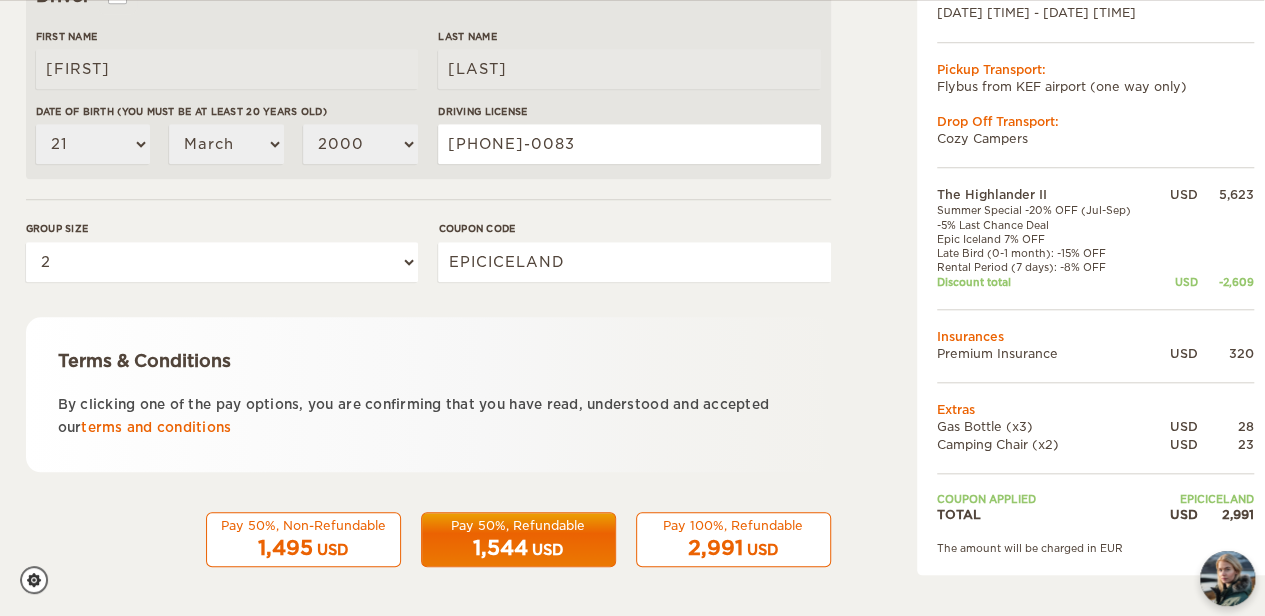 click on "Pay 100%, Refundable" at bounding box center [303, 525] 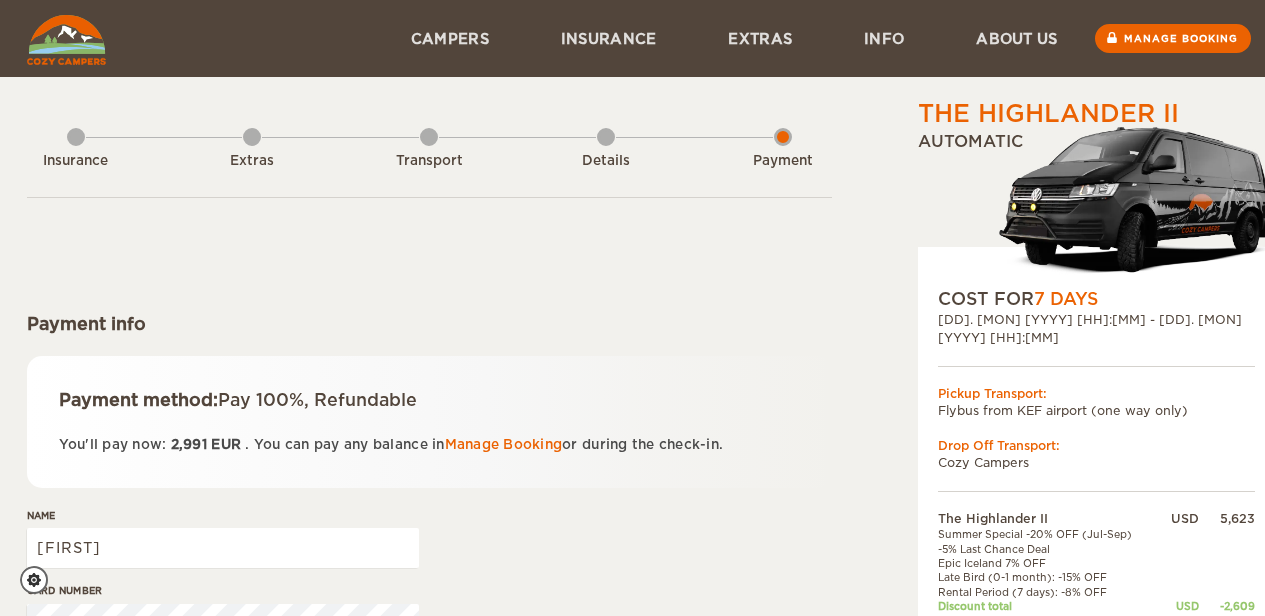 scroll, scrollTop: 0, scrollLeft: 0, axis: both 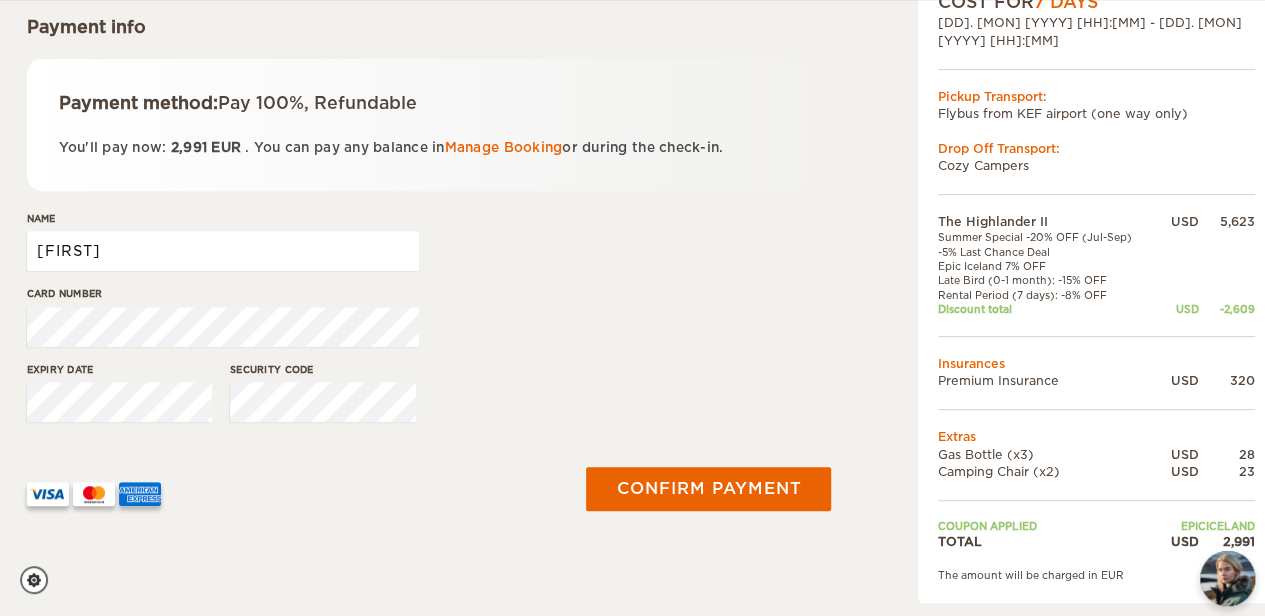 click on "[FIRST]" at bounding box center [223, 251] 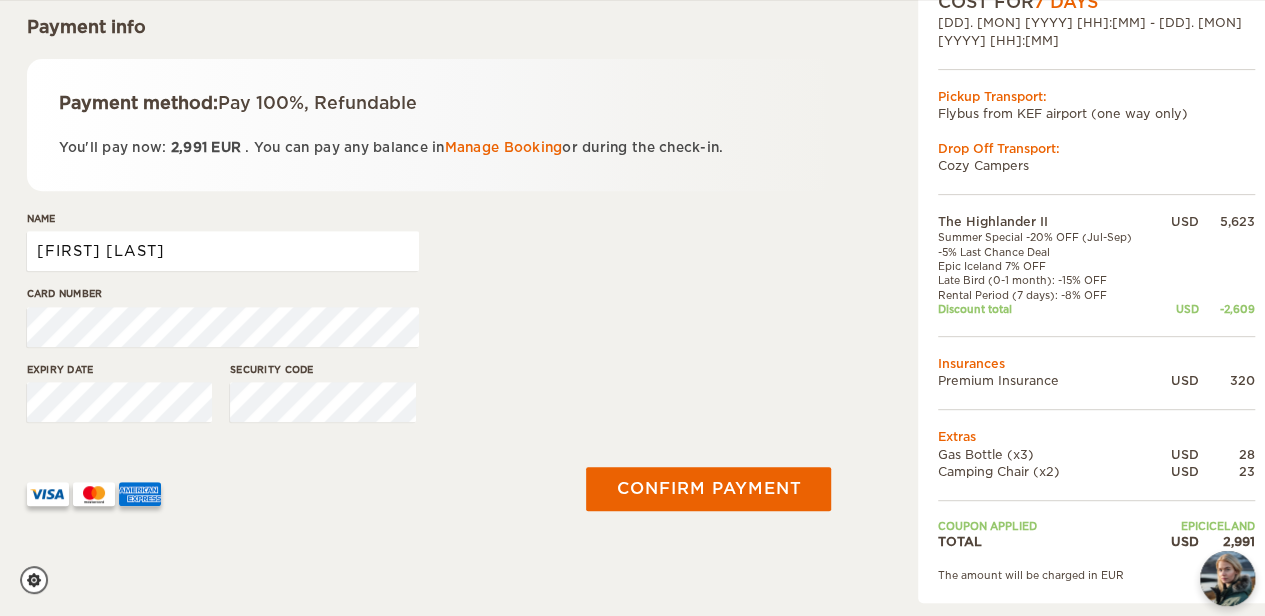 type on "Matthew Anderson" 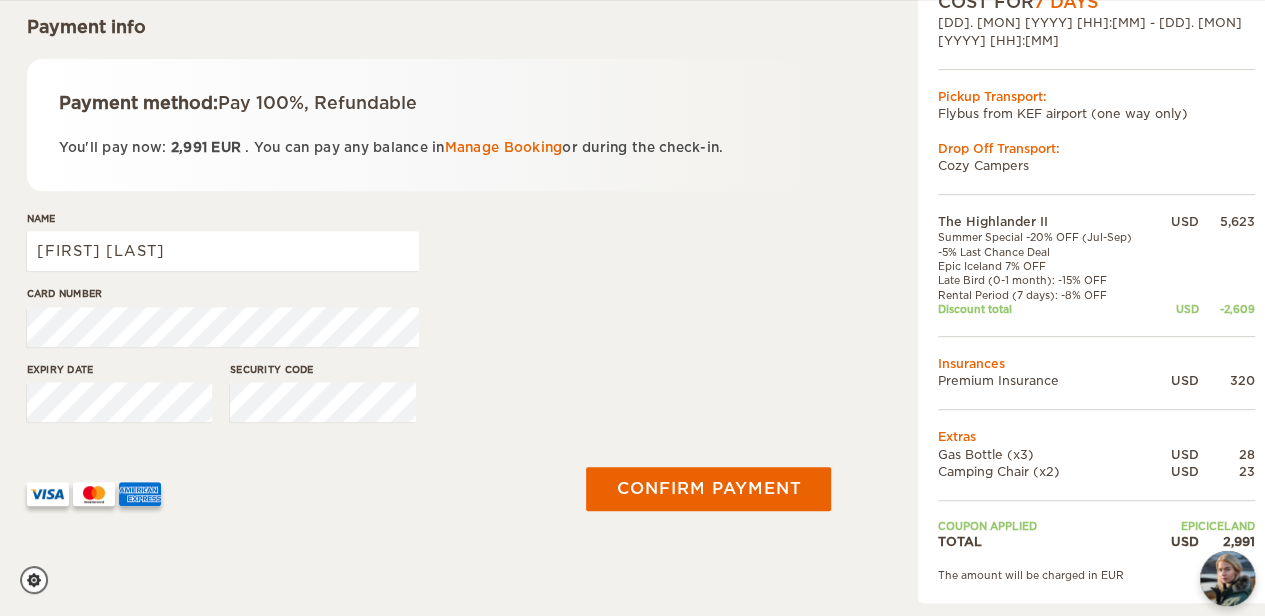click on "Card number" at bounding box center (429, 323) 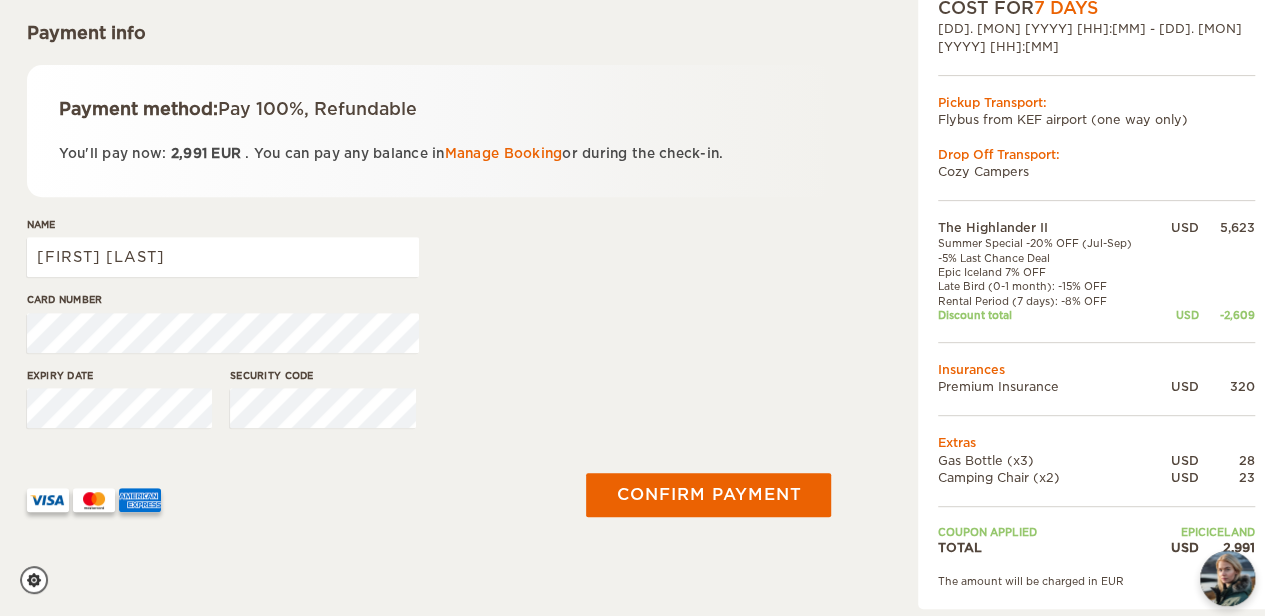 scroll, scrollTop: 294, scrollLeft: 0, axis: vertical 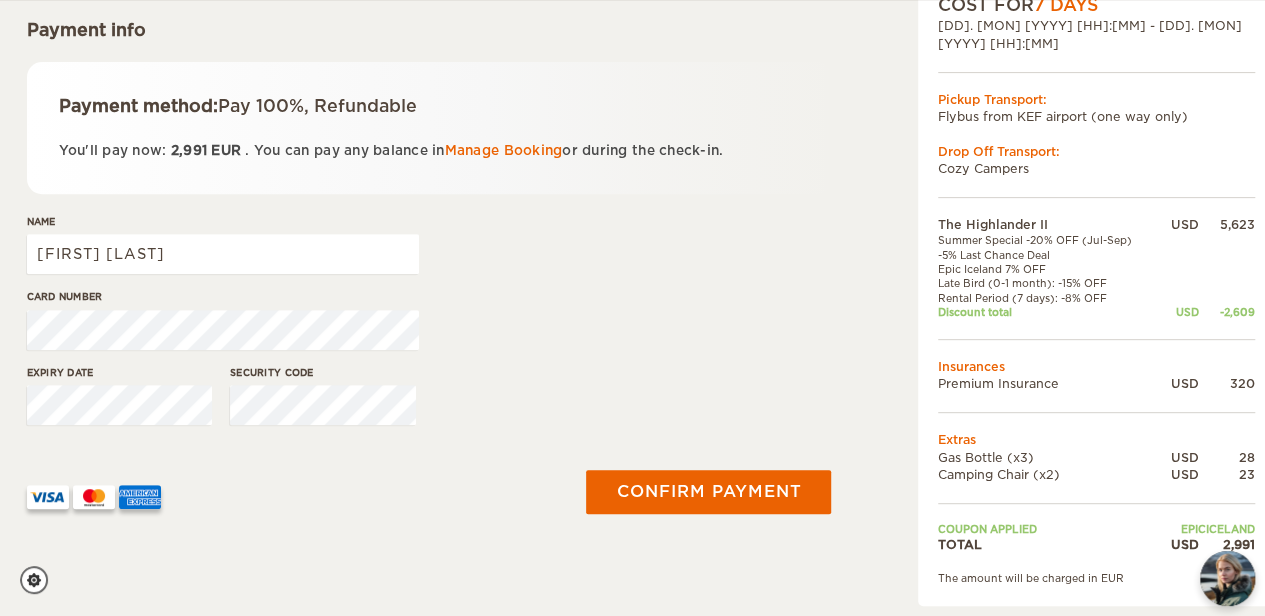 drag, startPoint x: 492, startPoint y: 6, endPoint x: 558, endPoint y: 385, distance: 384.7038 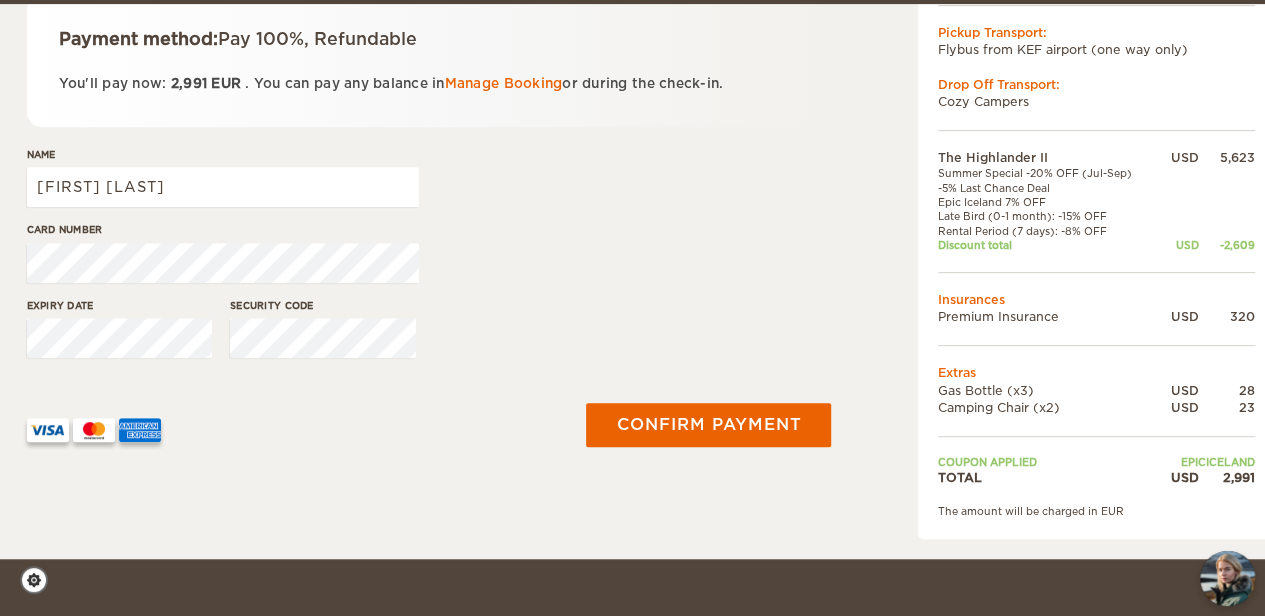 scroll, scrollTop: 366, scrollLeft: 0, axis: vertical 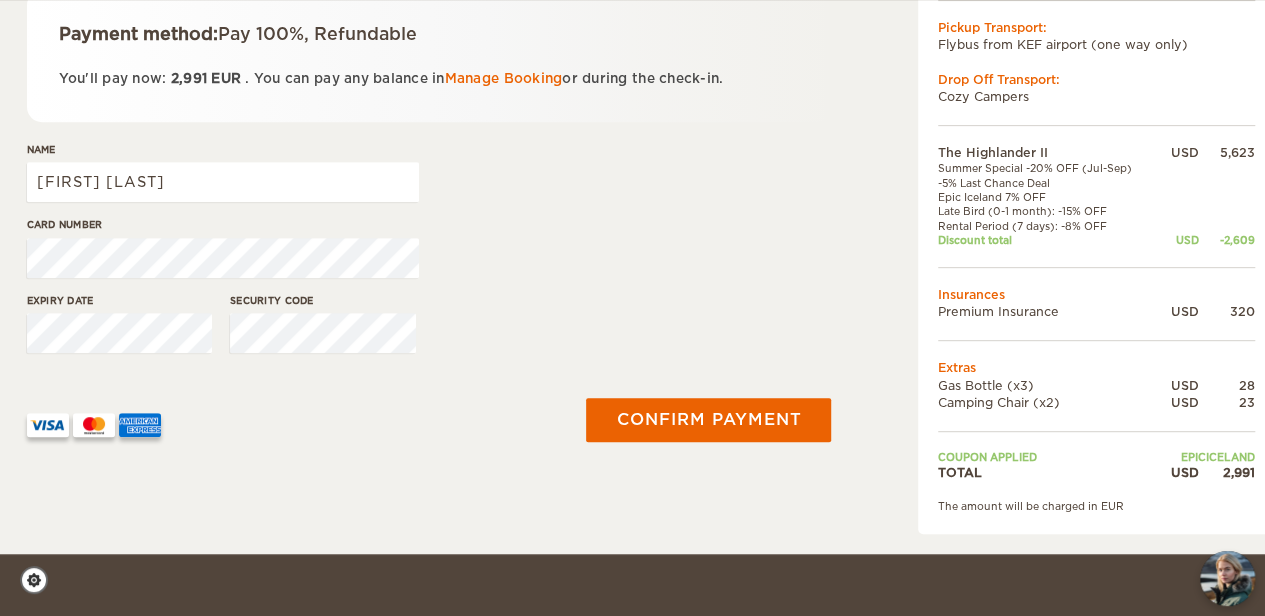 click on "2,991" at bounding box center [1227, 472] 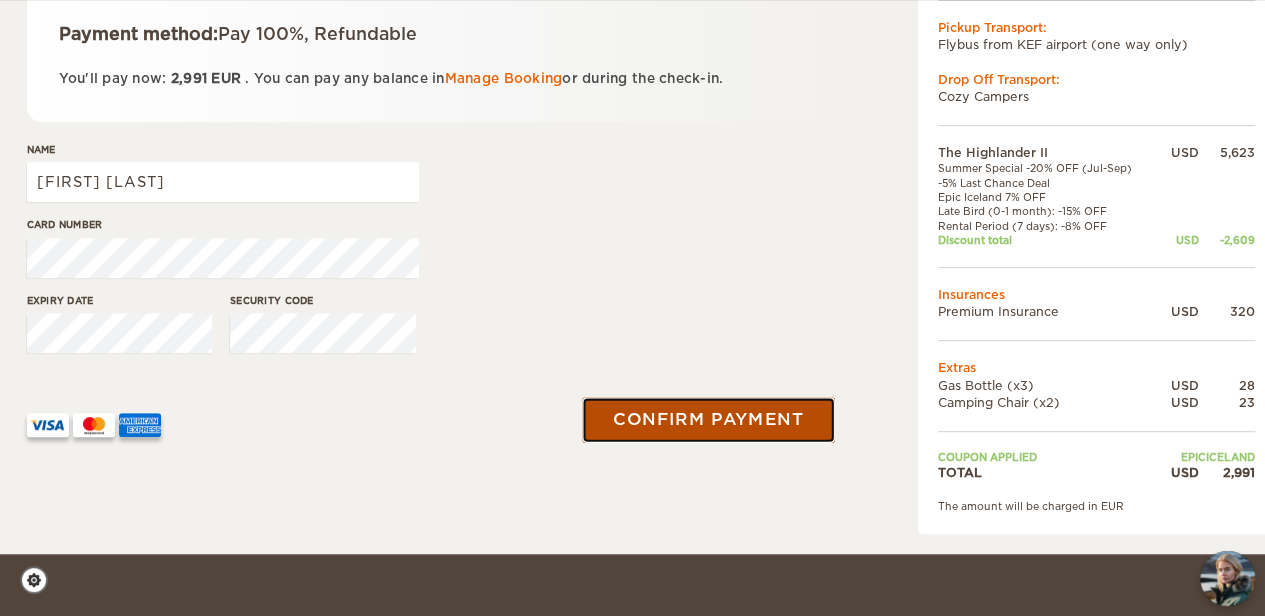 click on "Confirm payment" at bounding box center [709, 419] 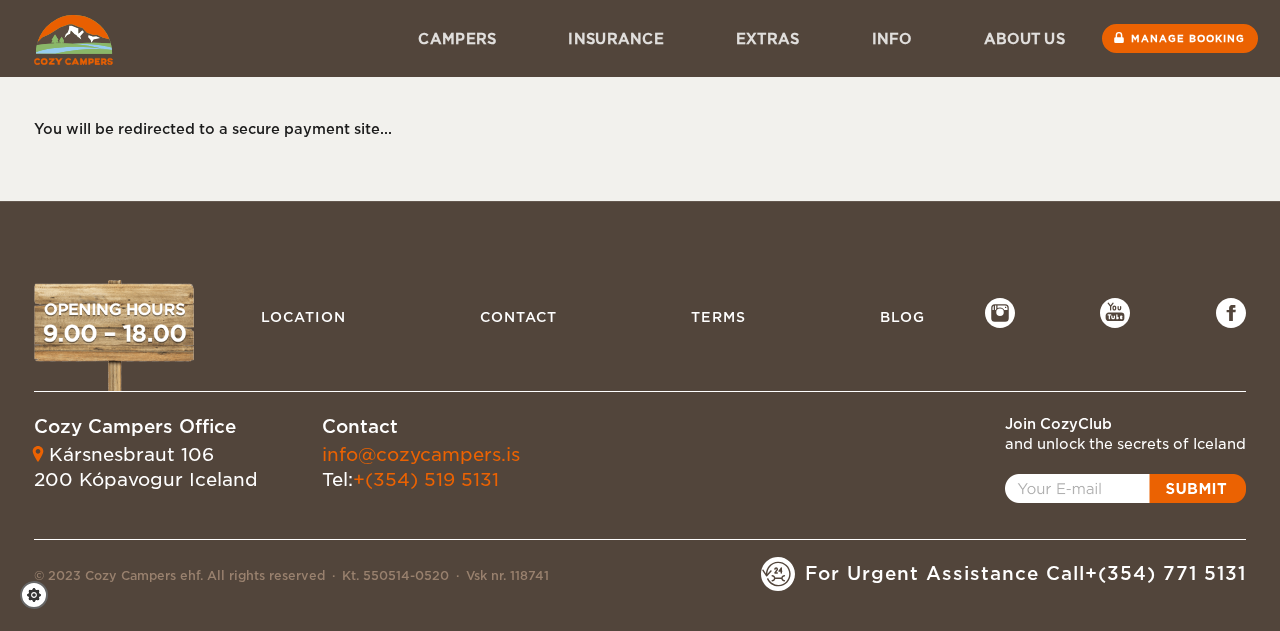 scroll, scrollTop: 0, scrollLeft: 0, axis: both 